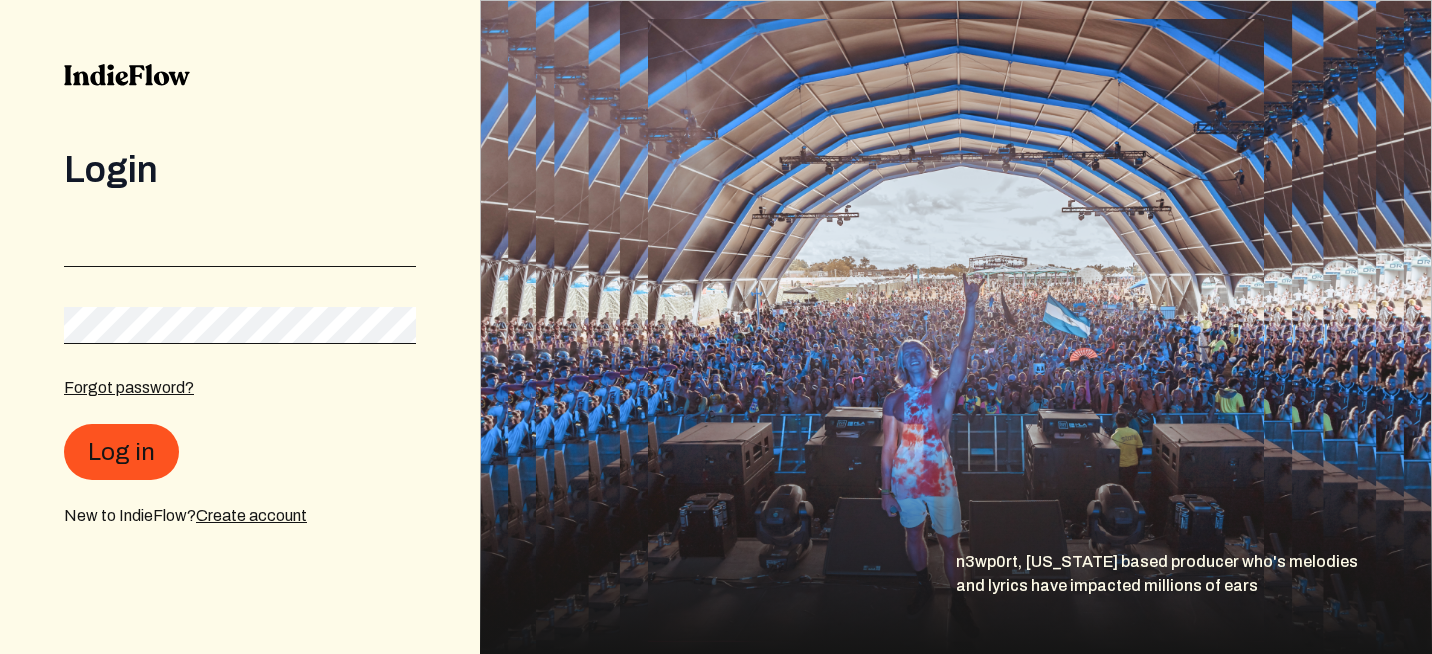scroll, scrollTop: 0, scrollLeft: 0, axis: both 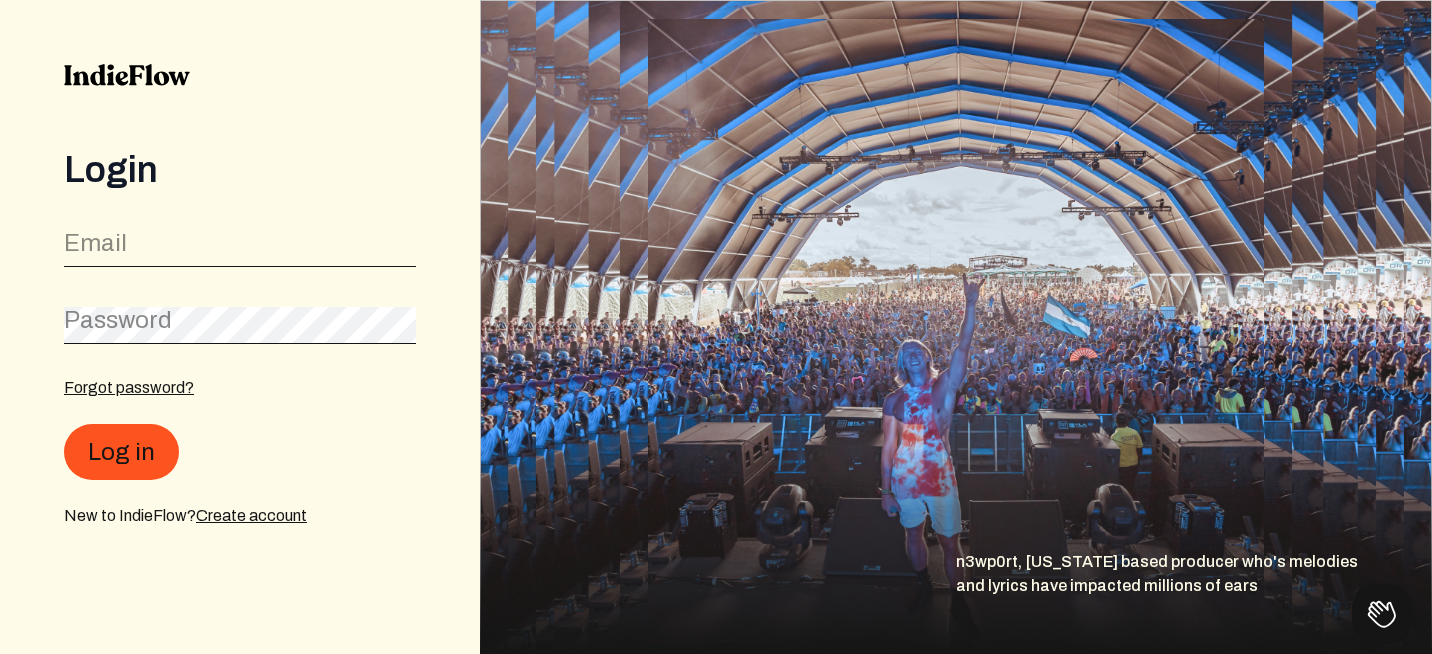 click on "Email" 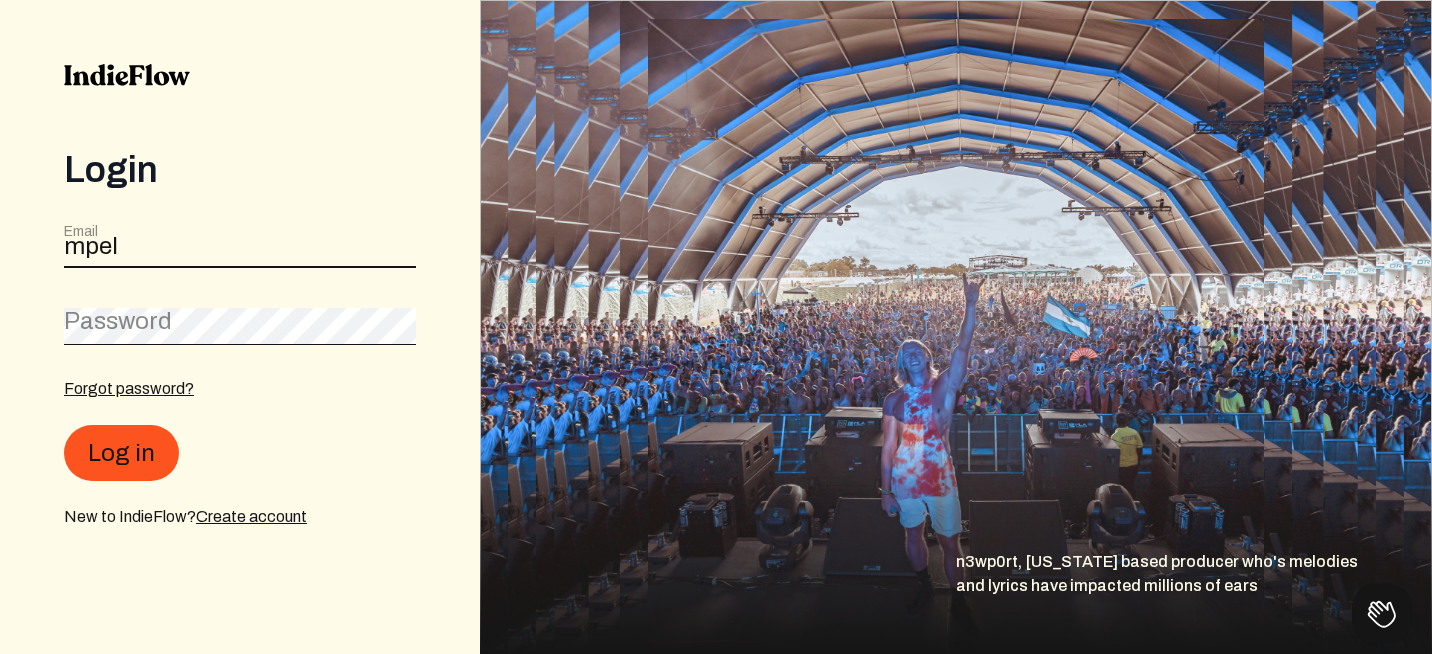 type on "[EMAIL_ADDRESS][DOMAIN_NAME]" 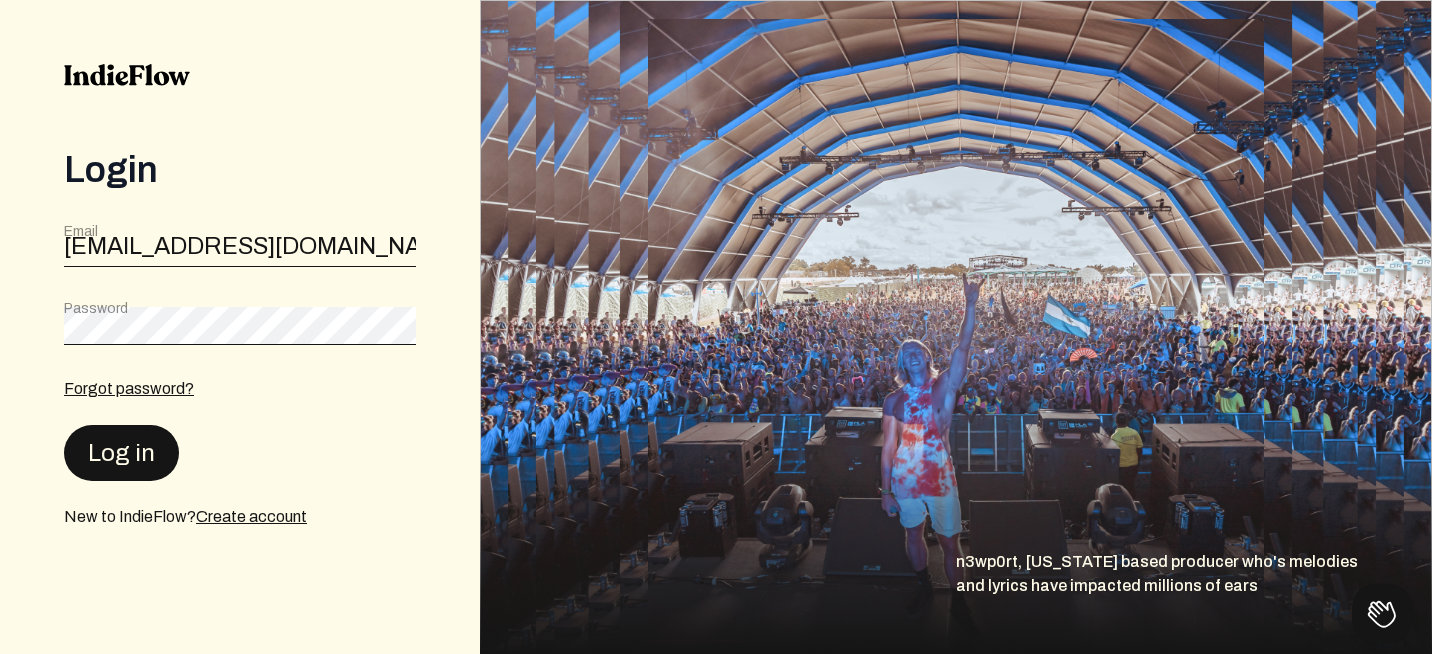 click on "Log in" at bounding box center [121, 453] 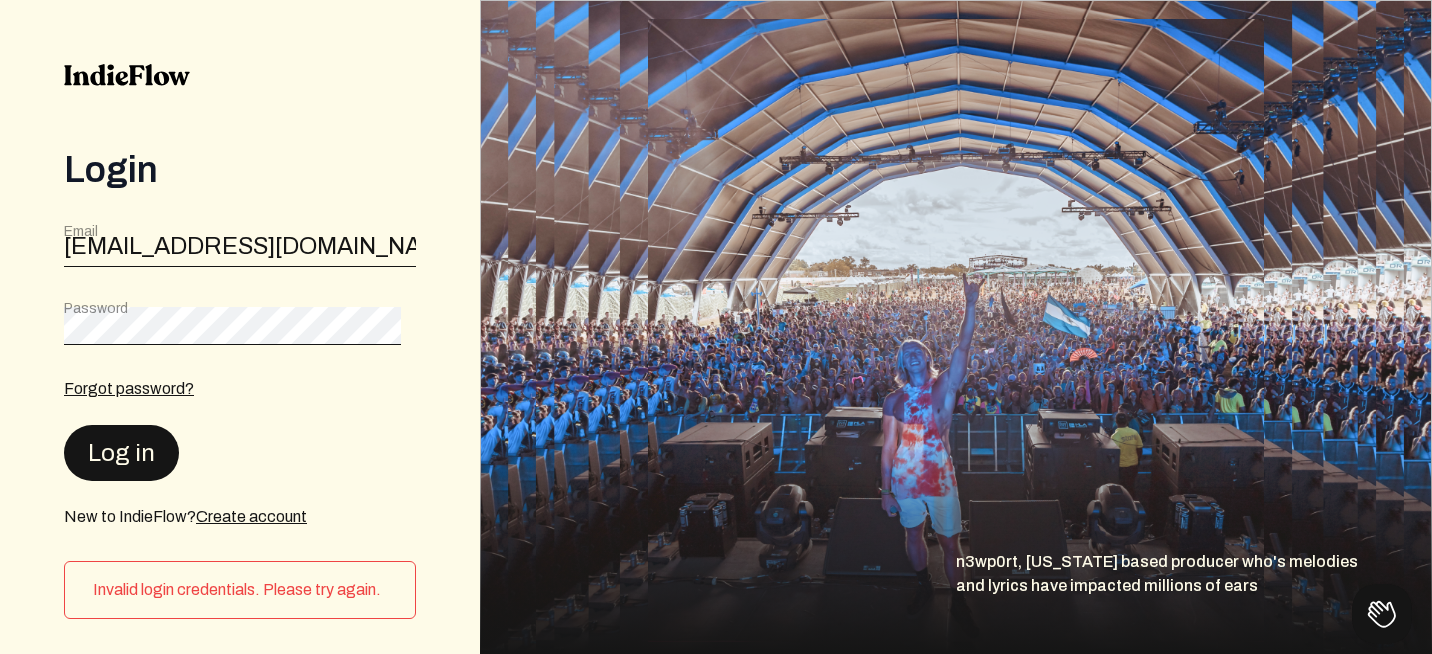 click on "Log in" at bounding box center (121, 453) 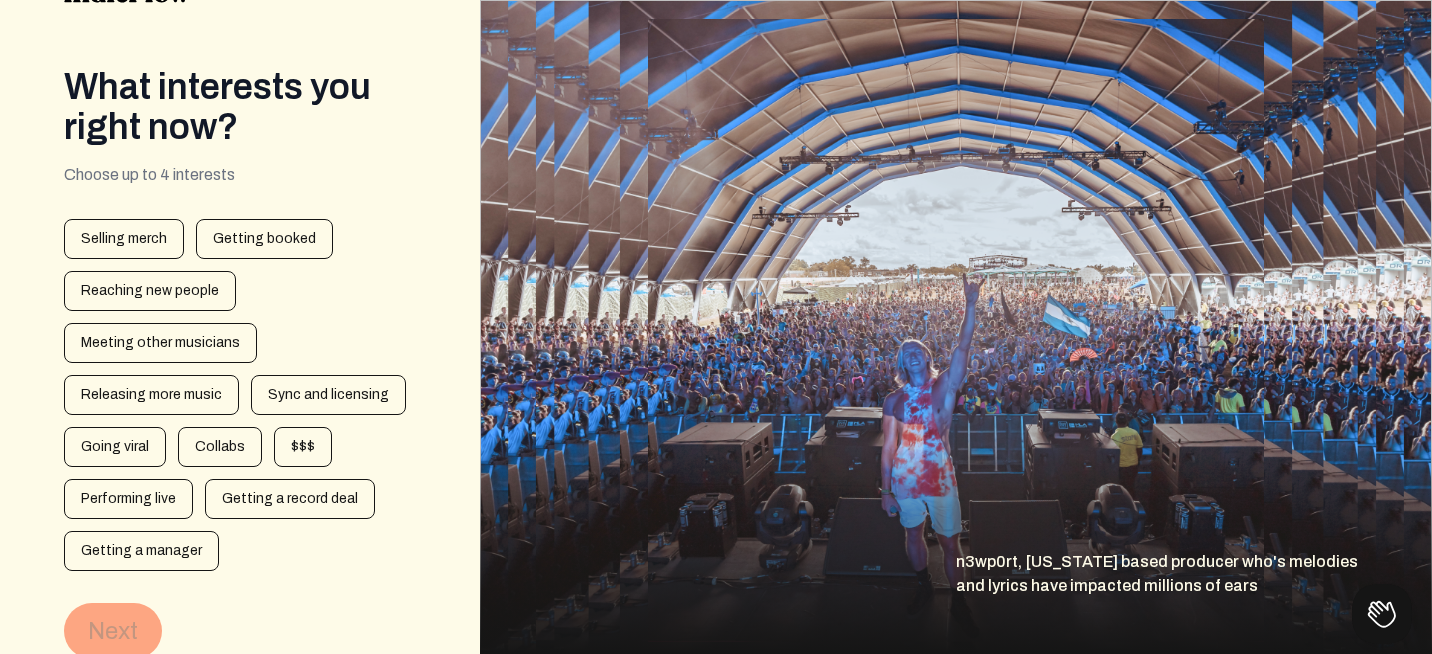 scroll, scrollTop: 152, scrollLeft: 0, axis: vertical 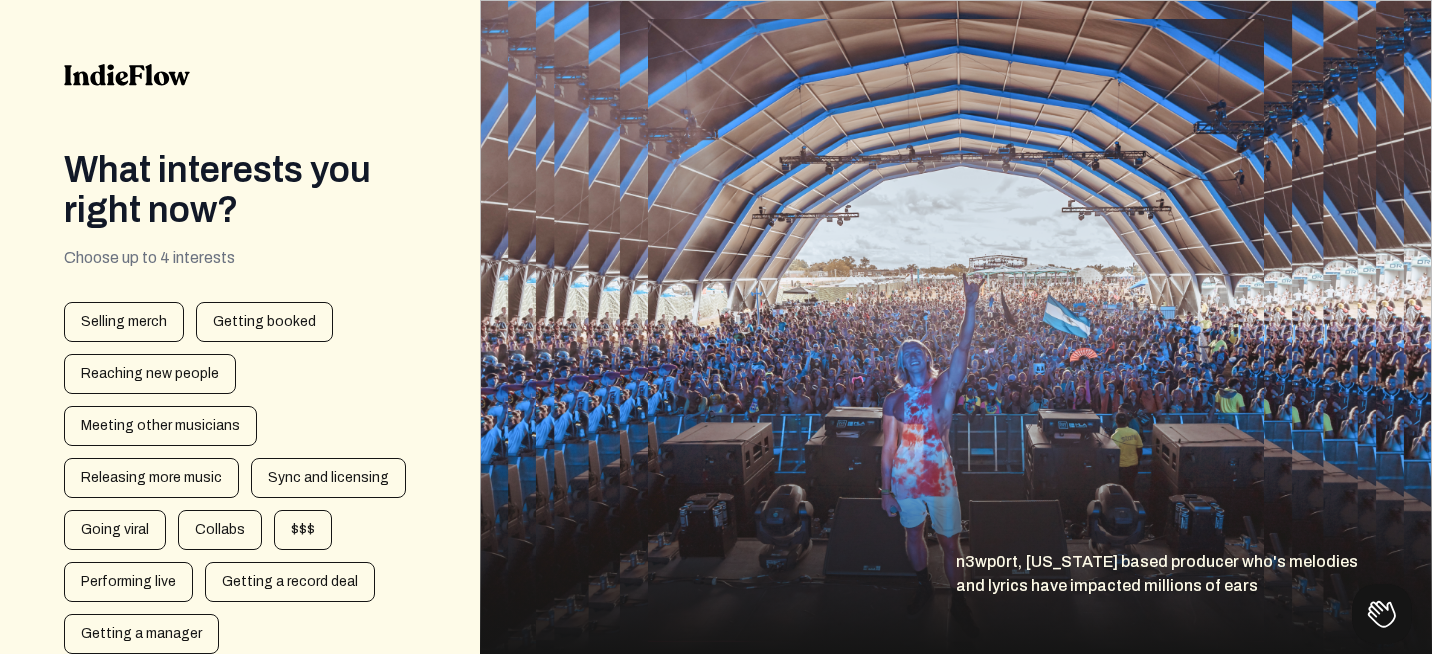 click 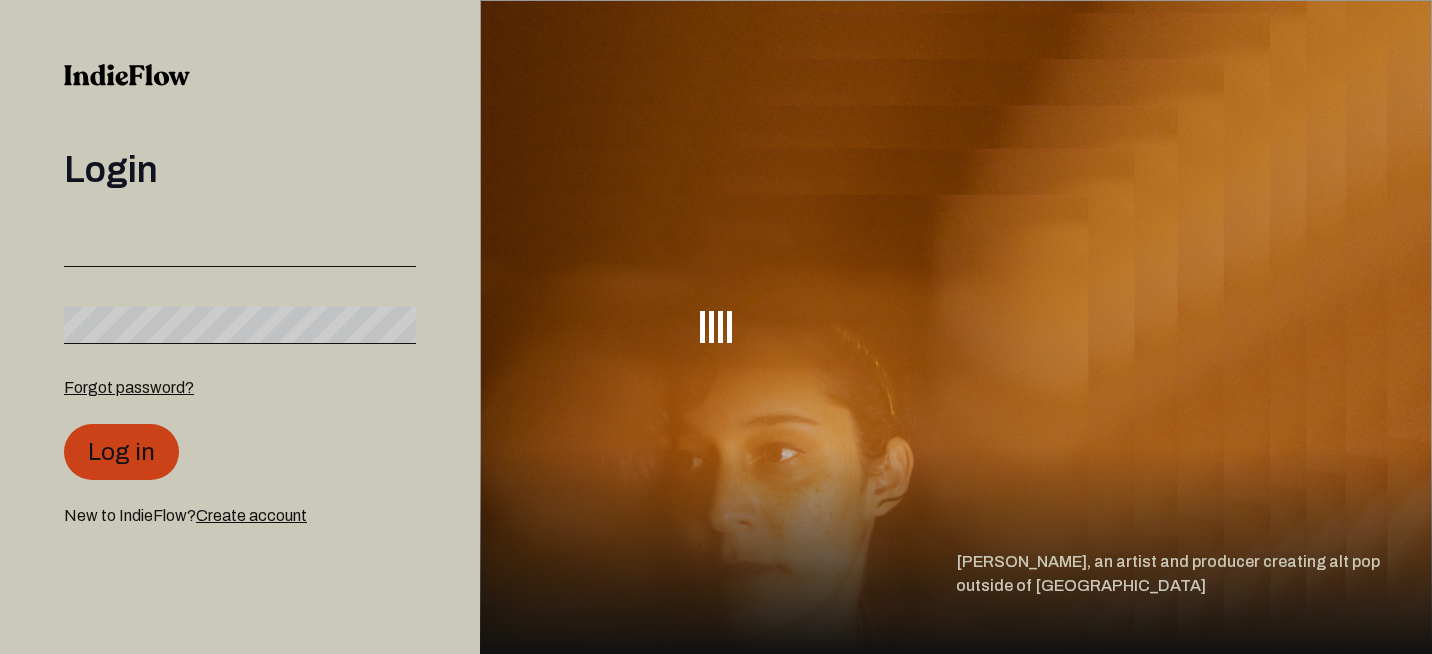 scroll, scrollTop: 0, scrollLeft: 0, axis: both 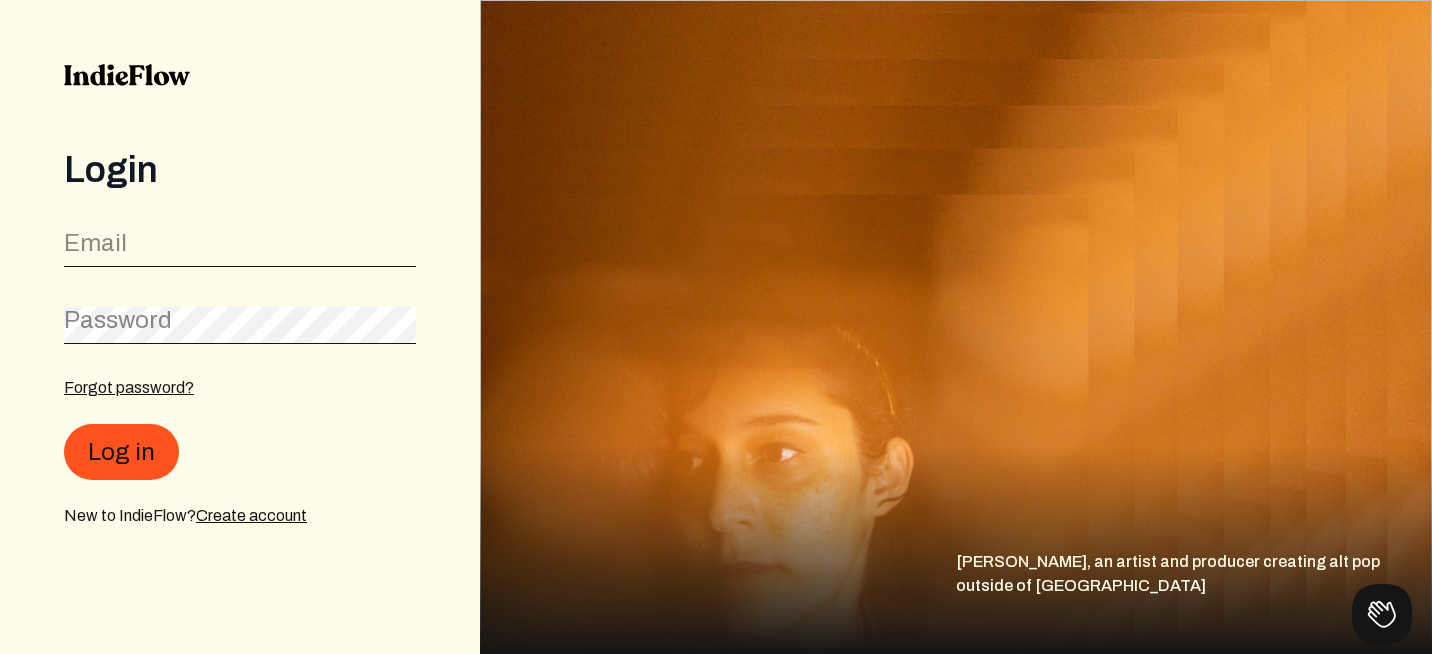 click on "Email" 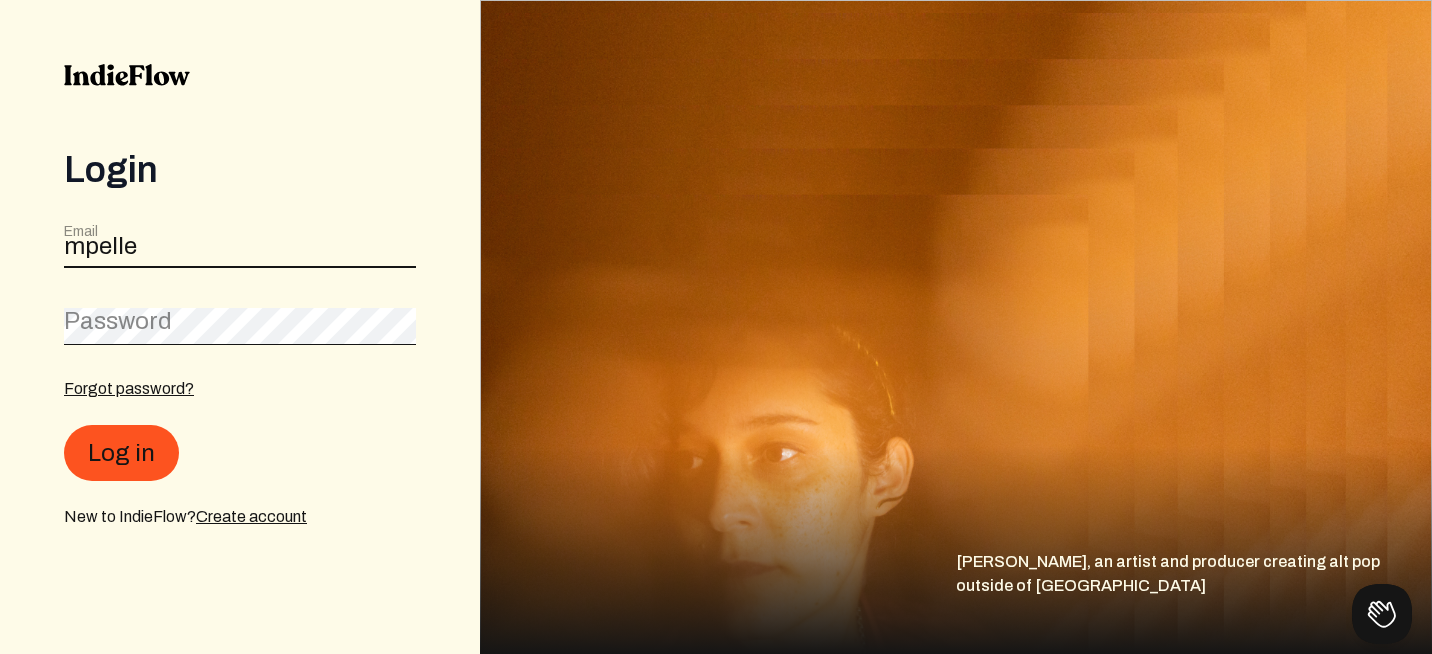 type on "[EMAIL_ADDRESS][DOMAIN_NAME]" 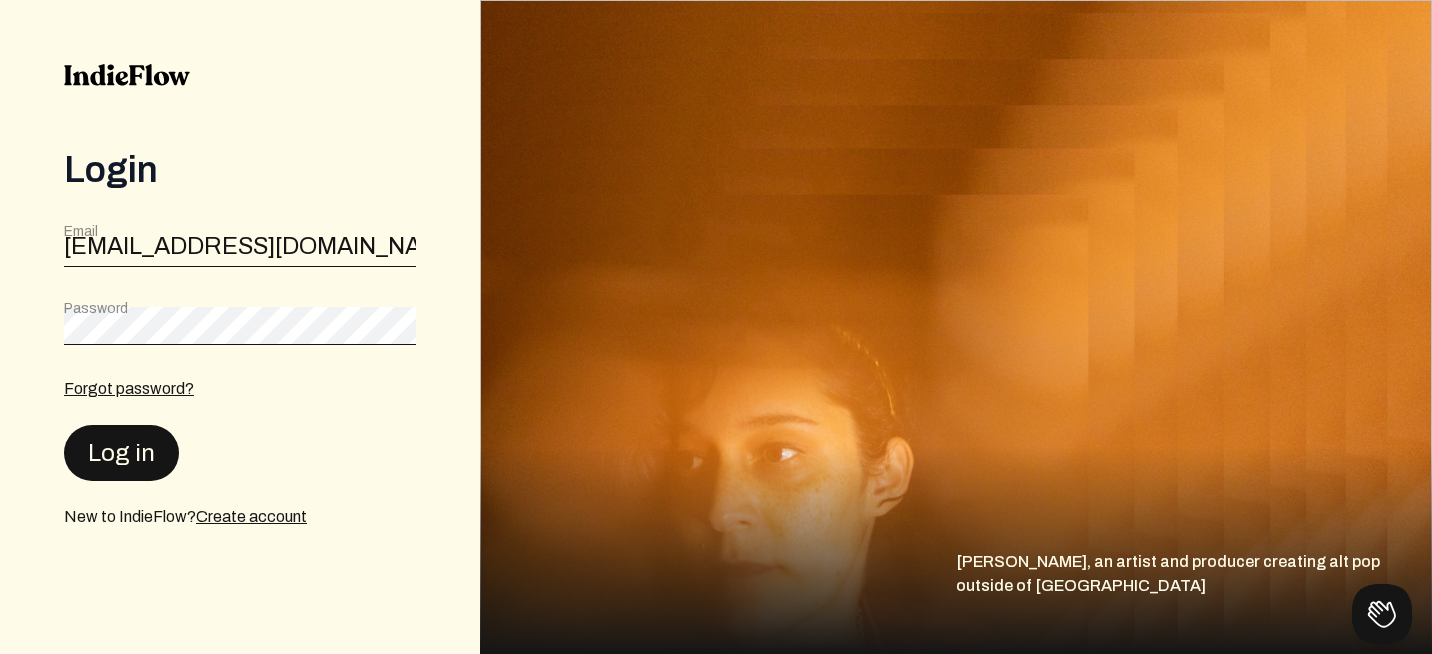 click on "Log in" at bounding box center [121, 453] 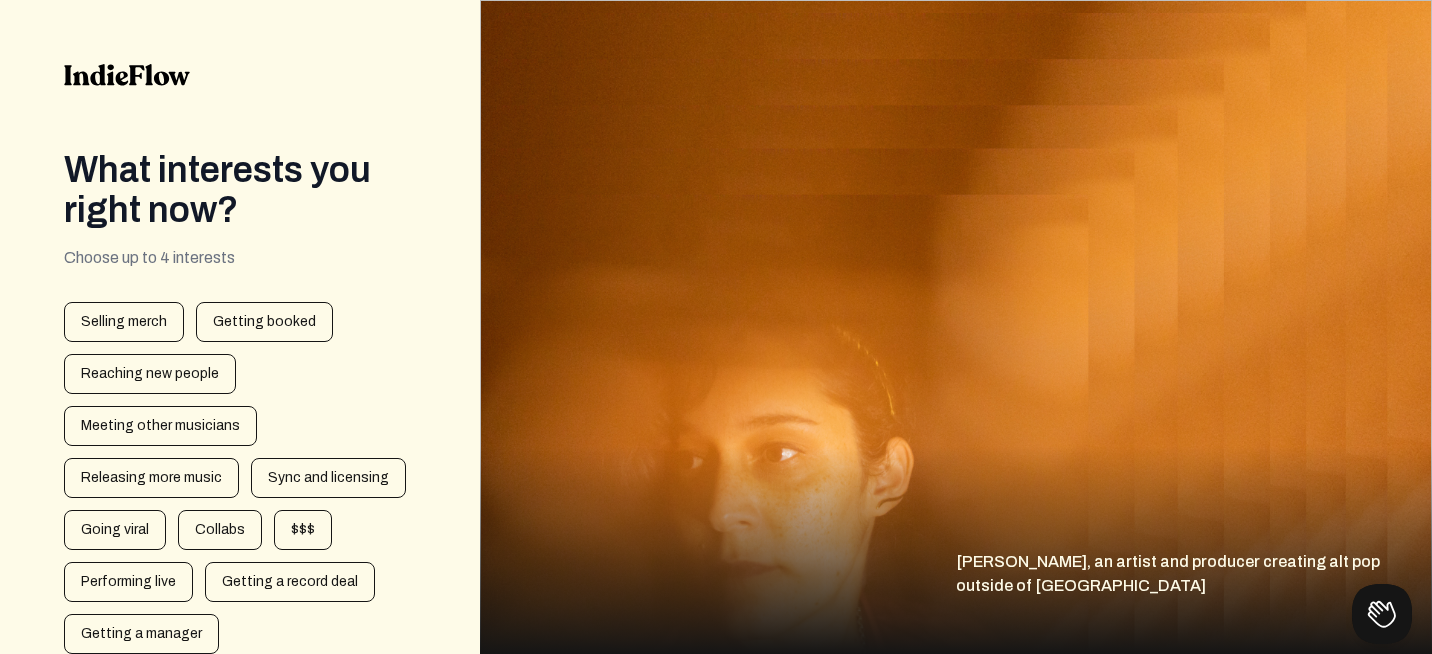 scroll, scrollTop: 152, scrollLeft: 0, axis: vertical 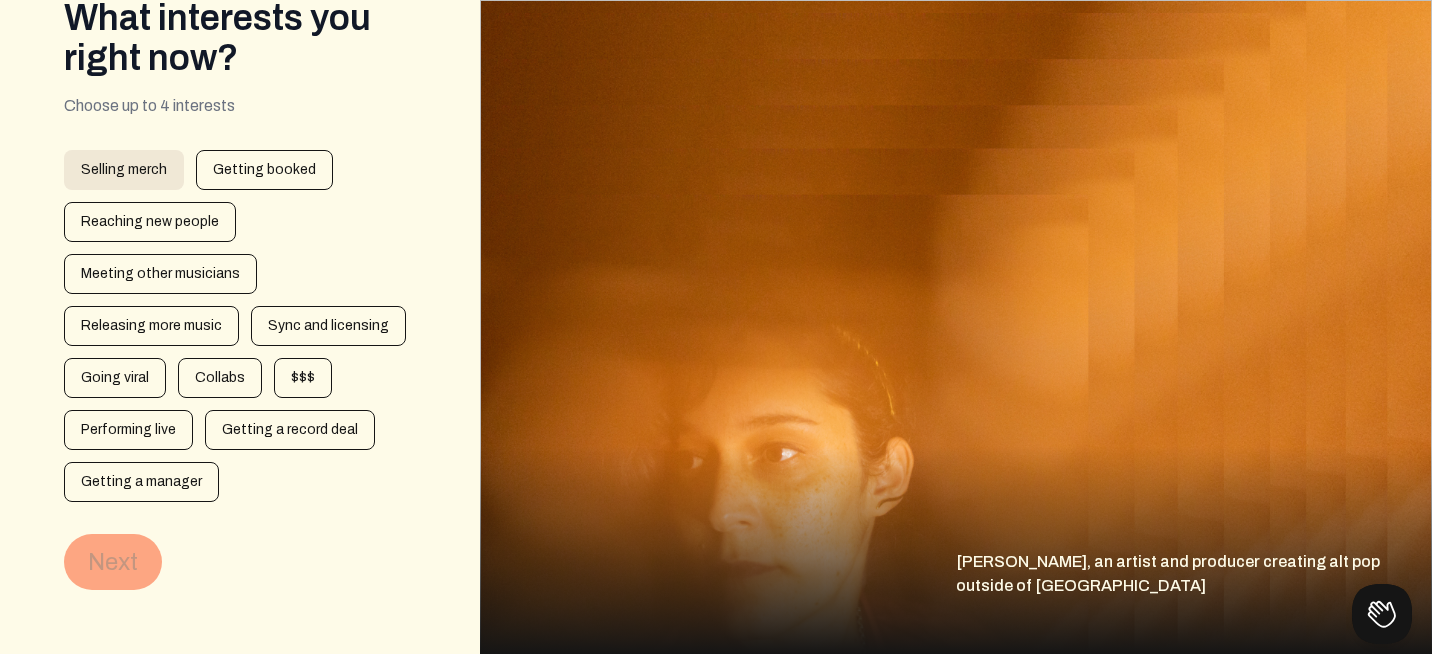 click on "Selling merch" at bounding box center (124, 170) 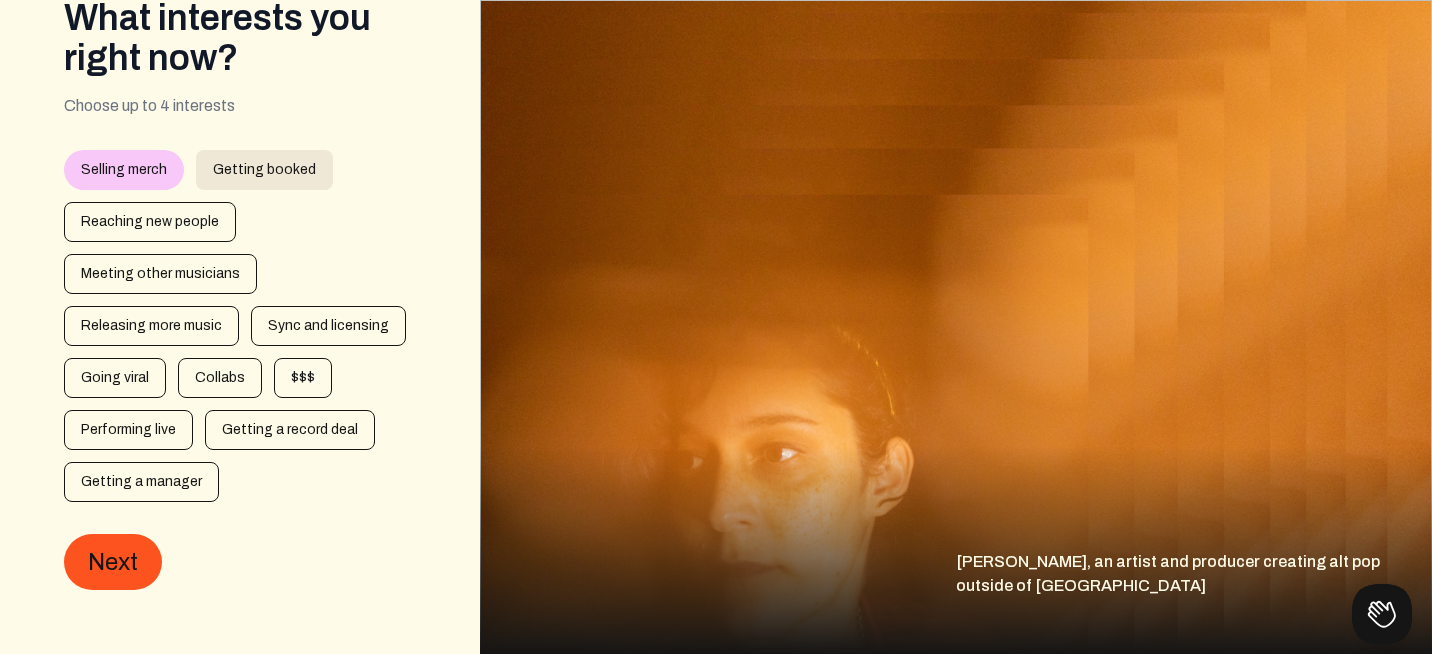 click on "Getting booked" at bounding box center (264, 170) 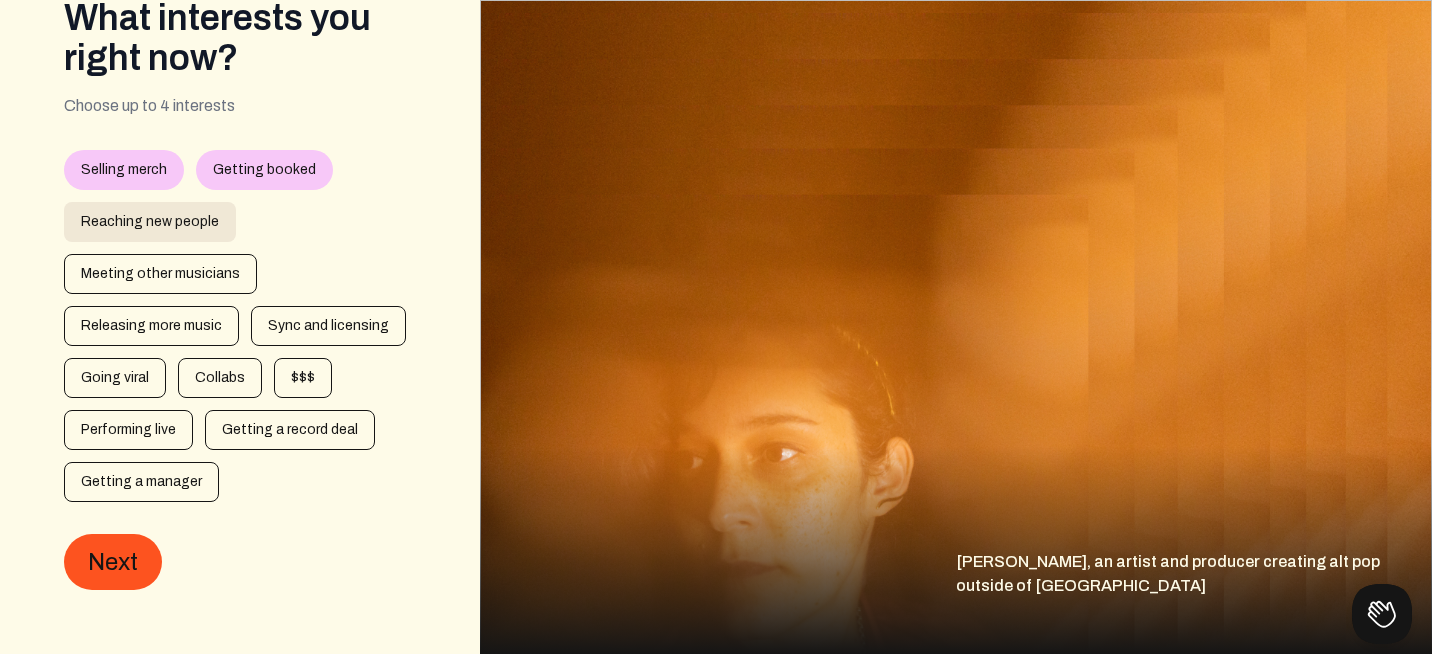 click on "Reaching new people" at bounding box center [150, 222] 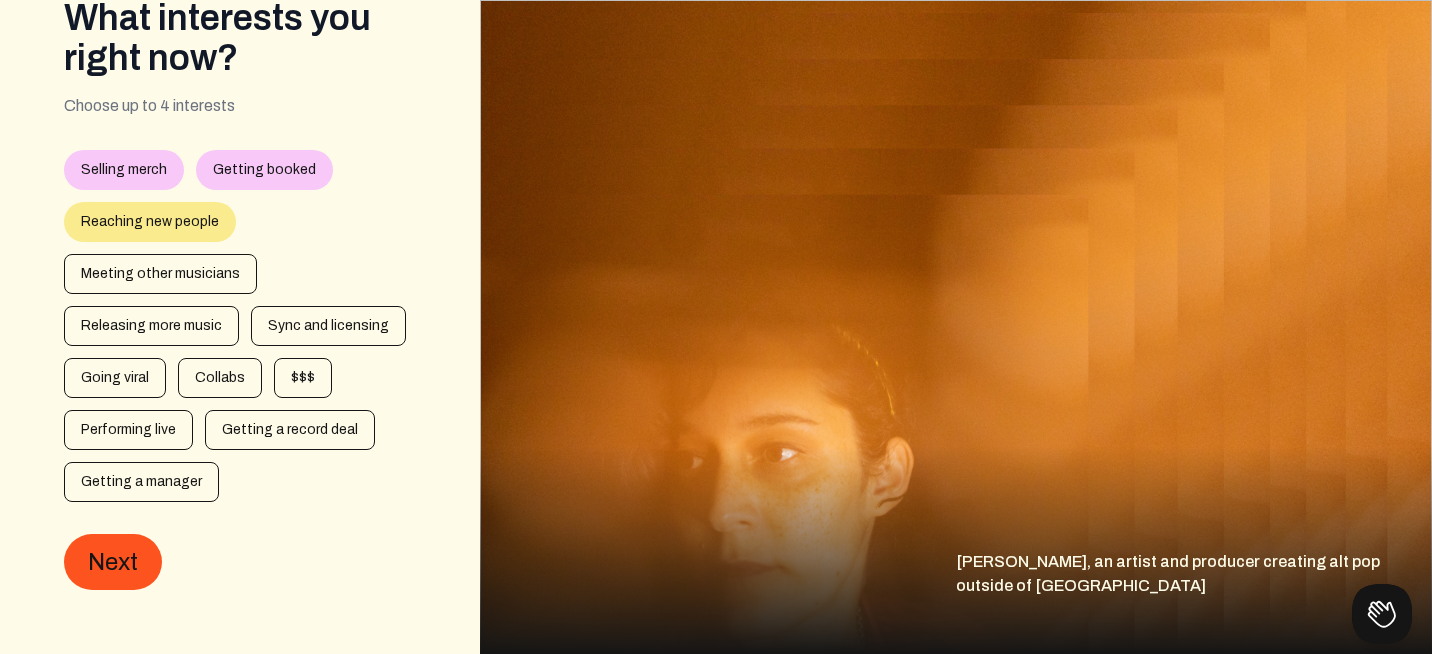 drag, startPoint x: 106, startPoint y: 279, endPoint x: 92, endPoint y: 302, distance: 26.925823 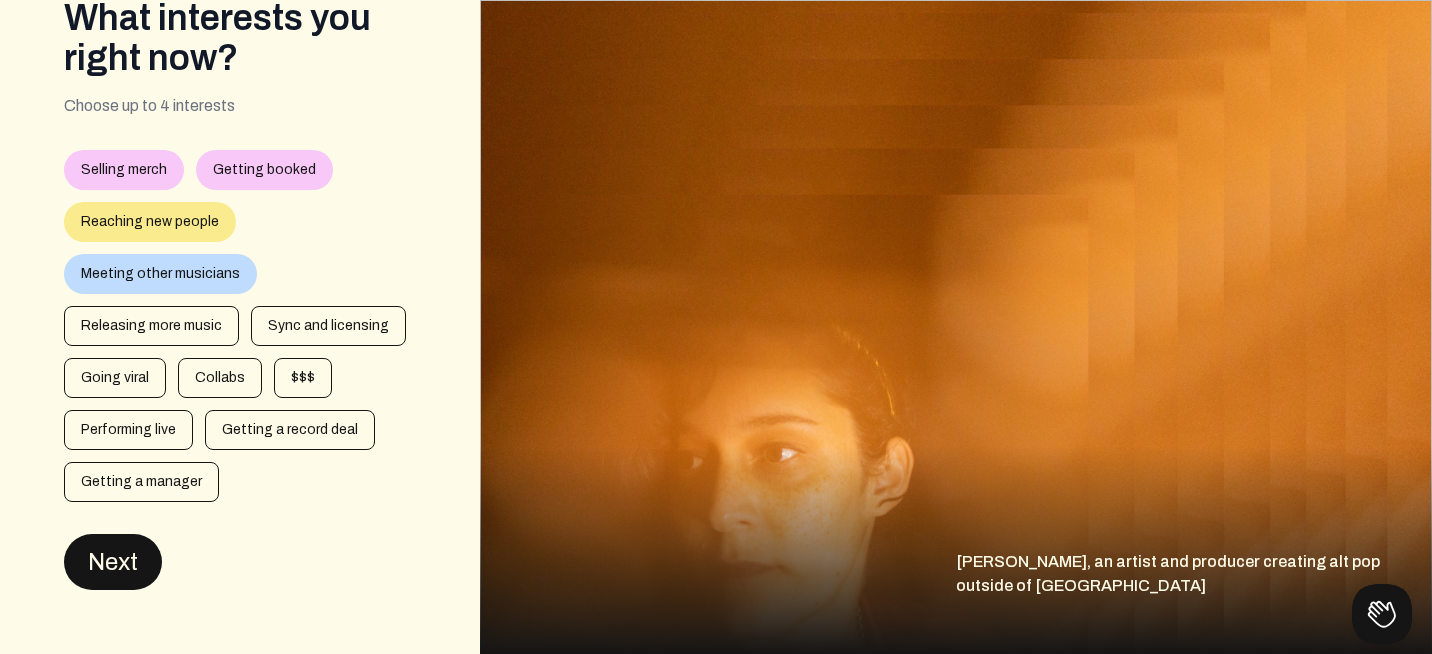 click on "Next" at bounding box center [113, 562] 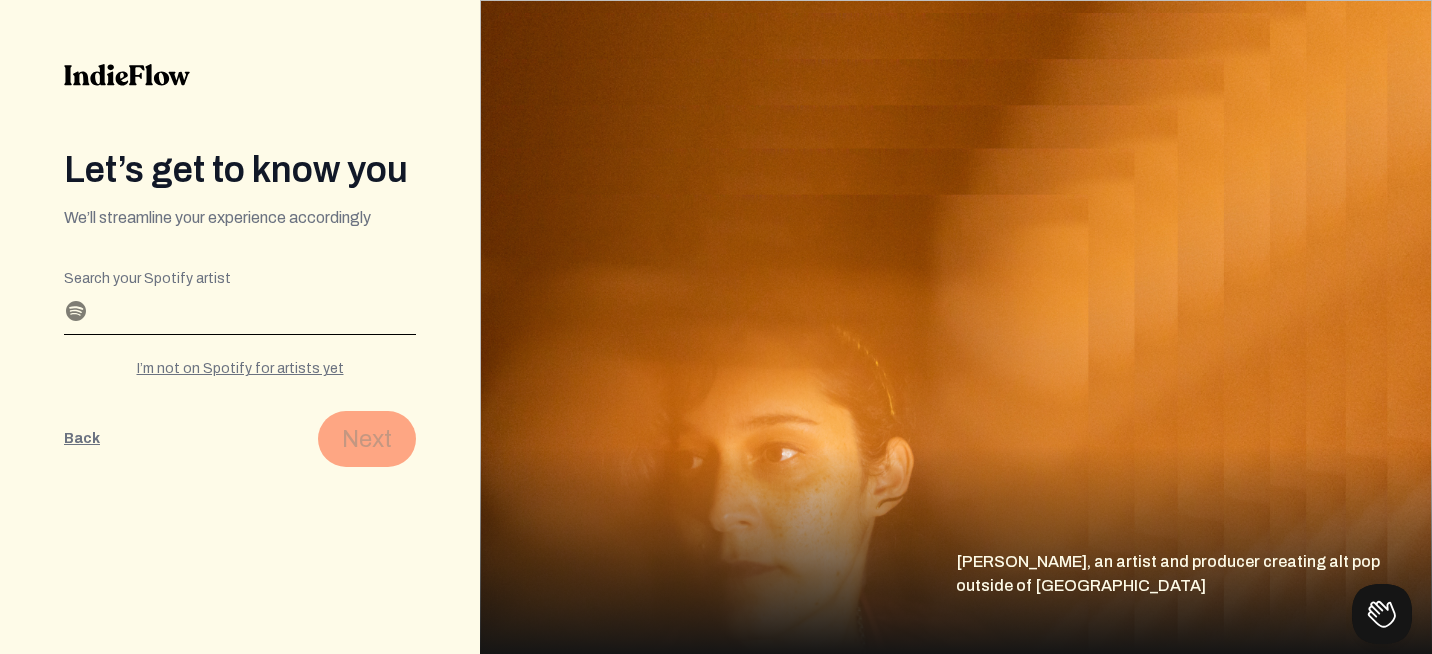 scroll, scrollTop: 0, scrollLeft: 0, axis: both 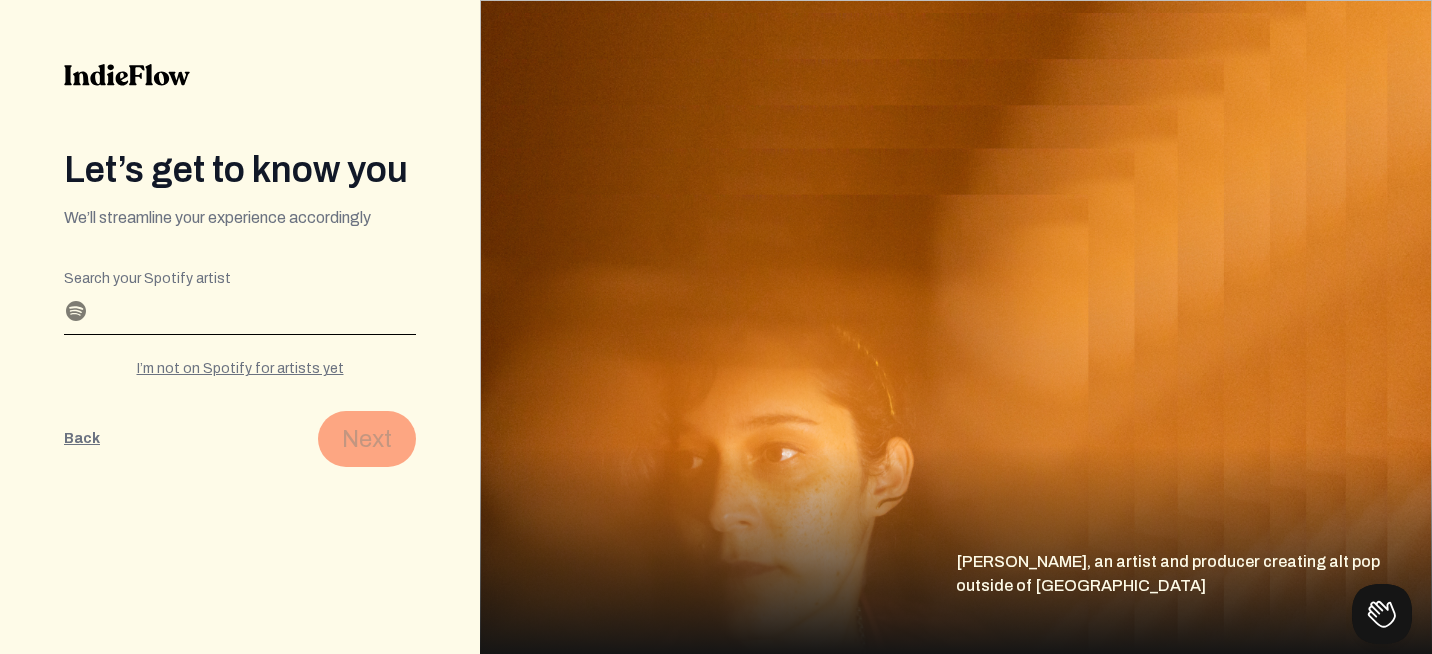 click on "Search your Spotify artist" at bounding box center (240, 318) 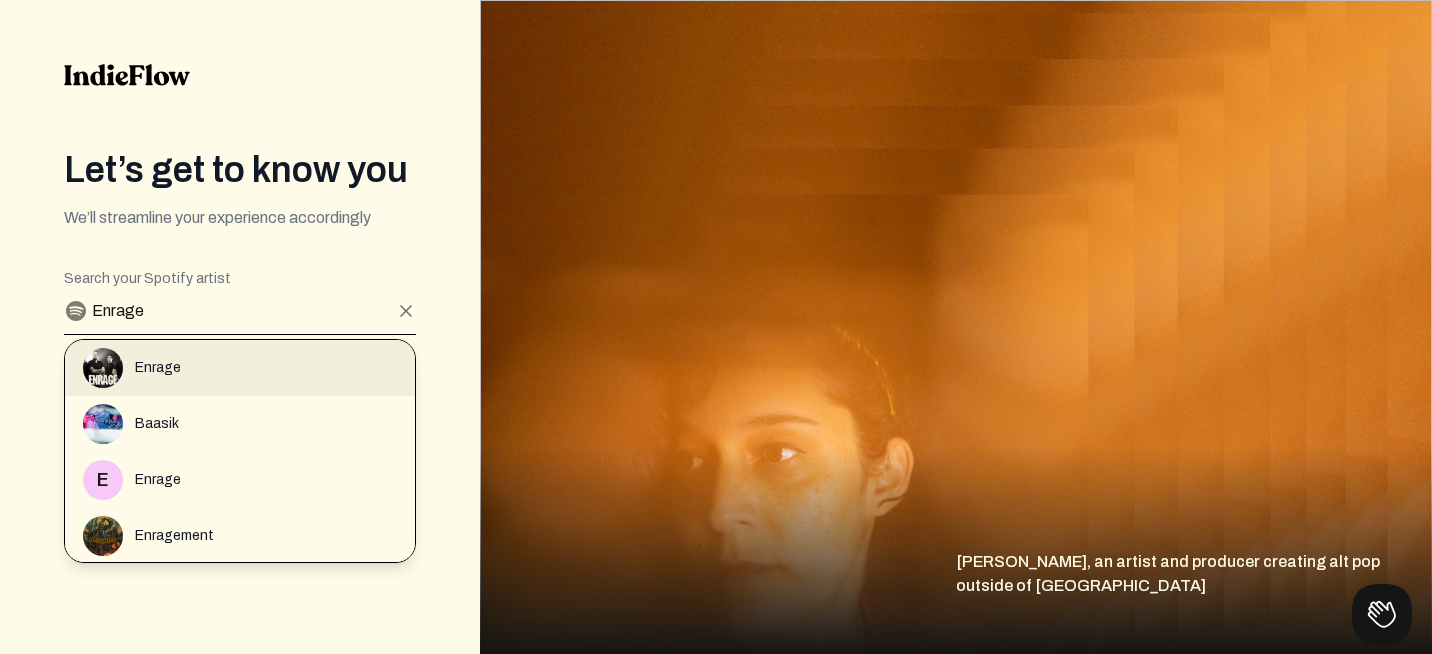 type on "Enrage" 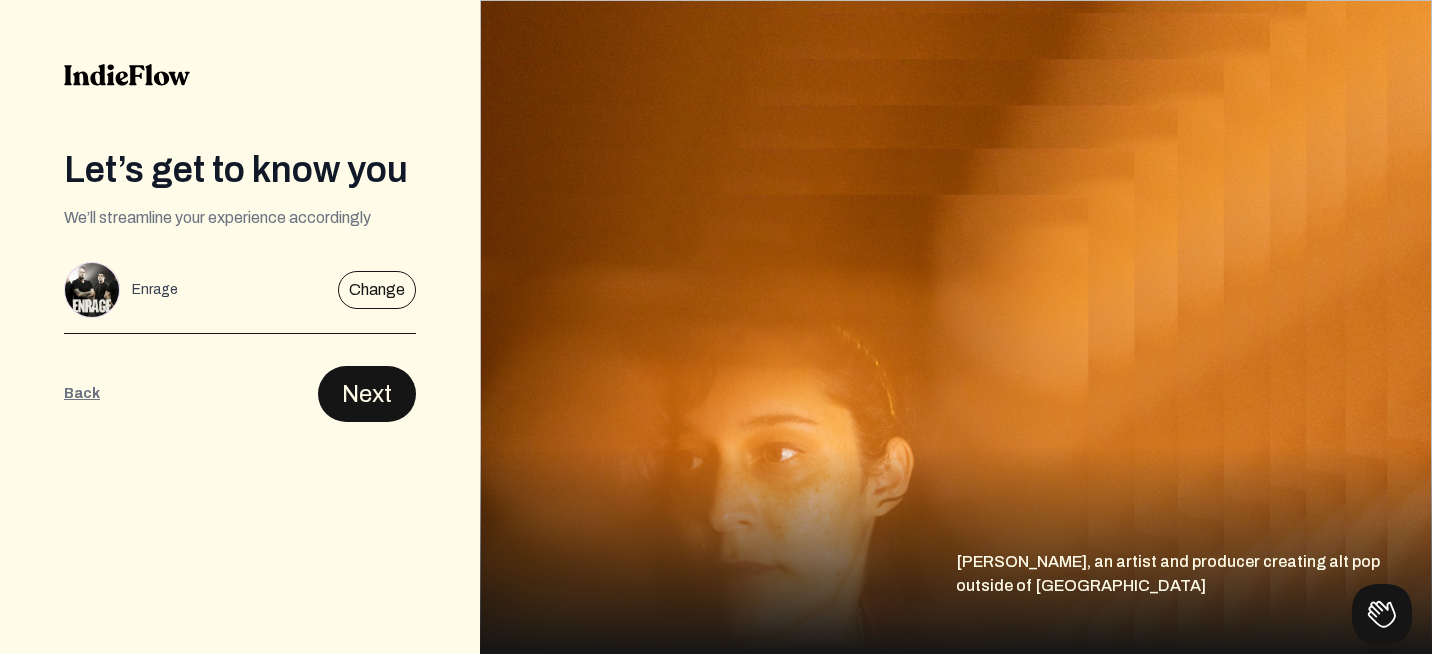 click on "Next" at bounding box center (367, 394) 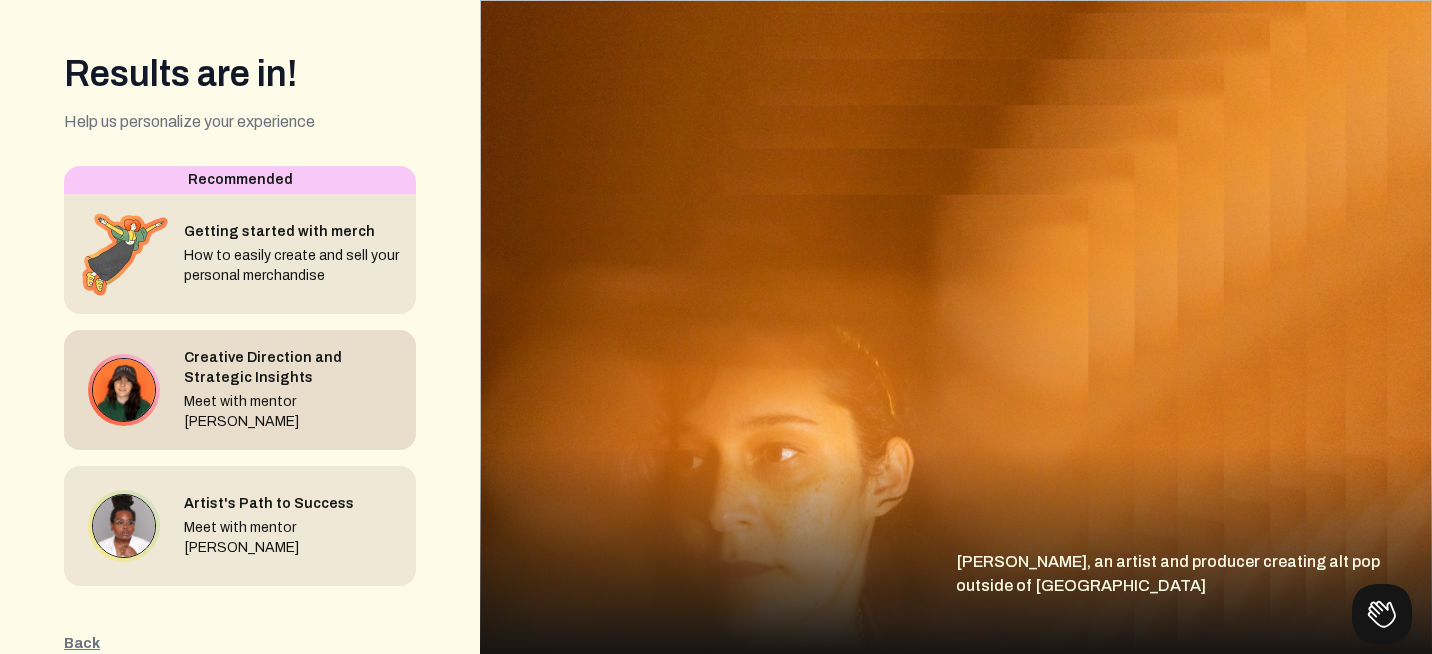 scroll, scrollTop: 0, scrollLeft: 0, axis: both 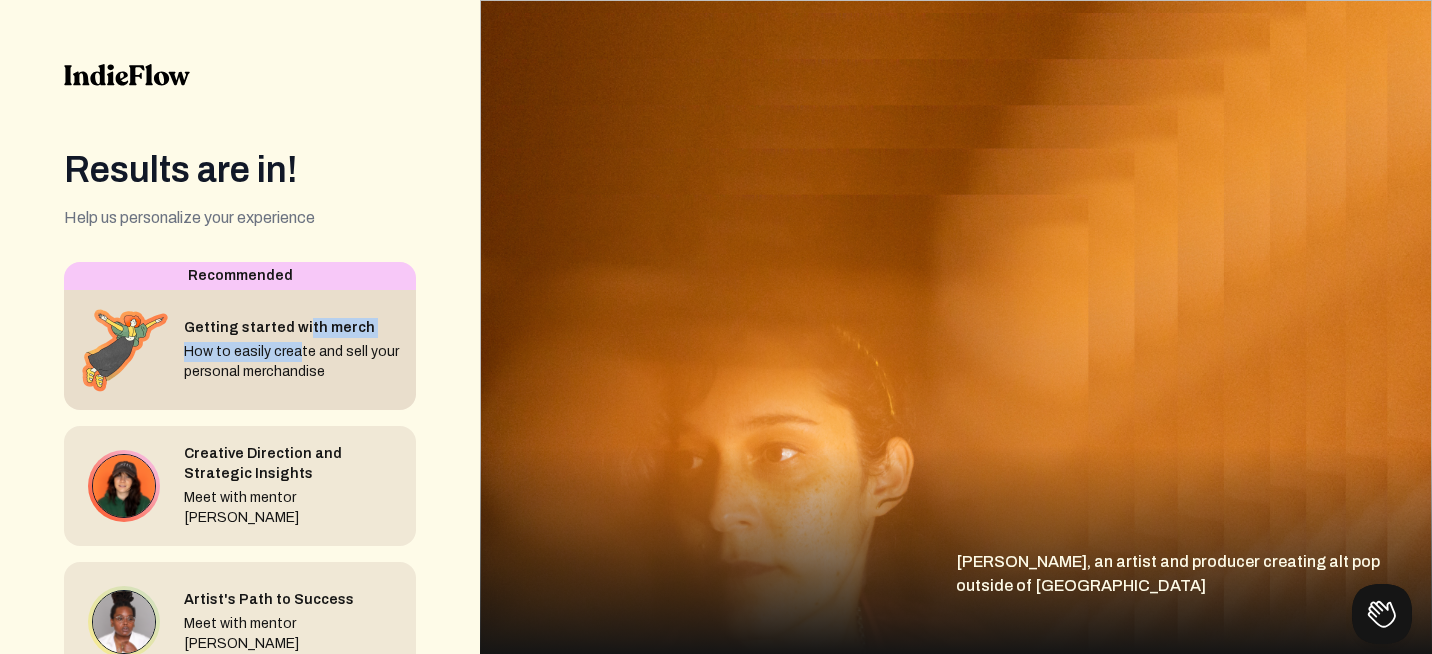 click on "Getting started with merch How to easily create and sell your personal merchandise" at bounding box center [292, 350] 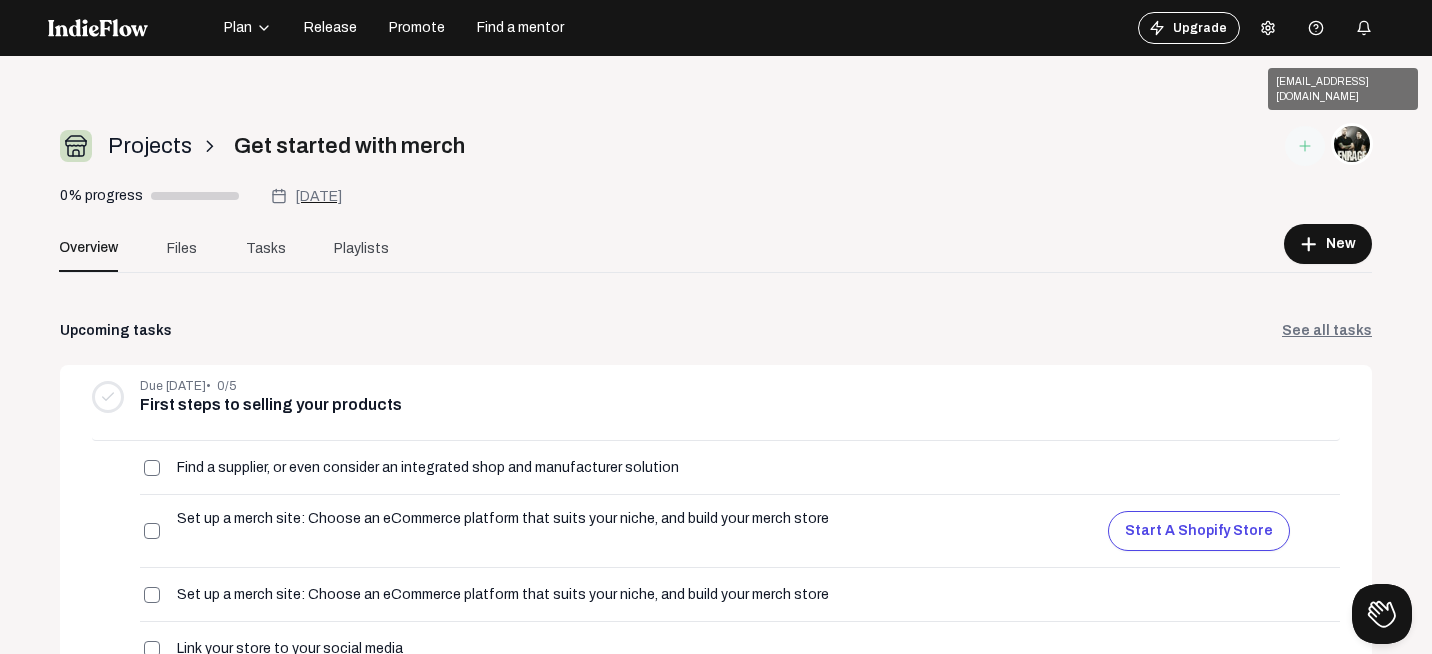 click 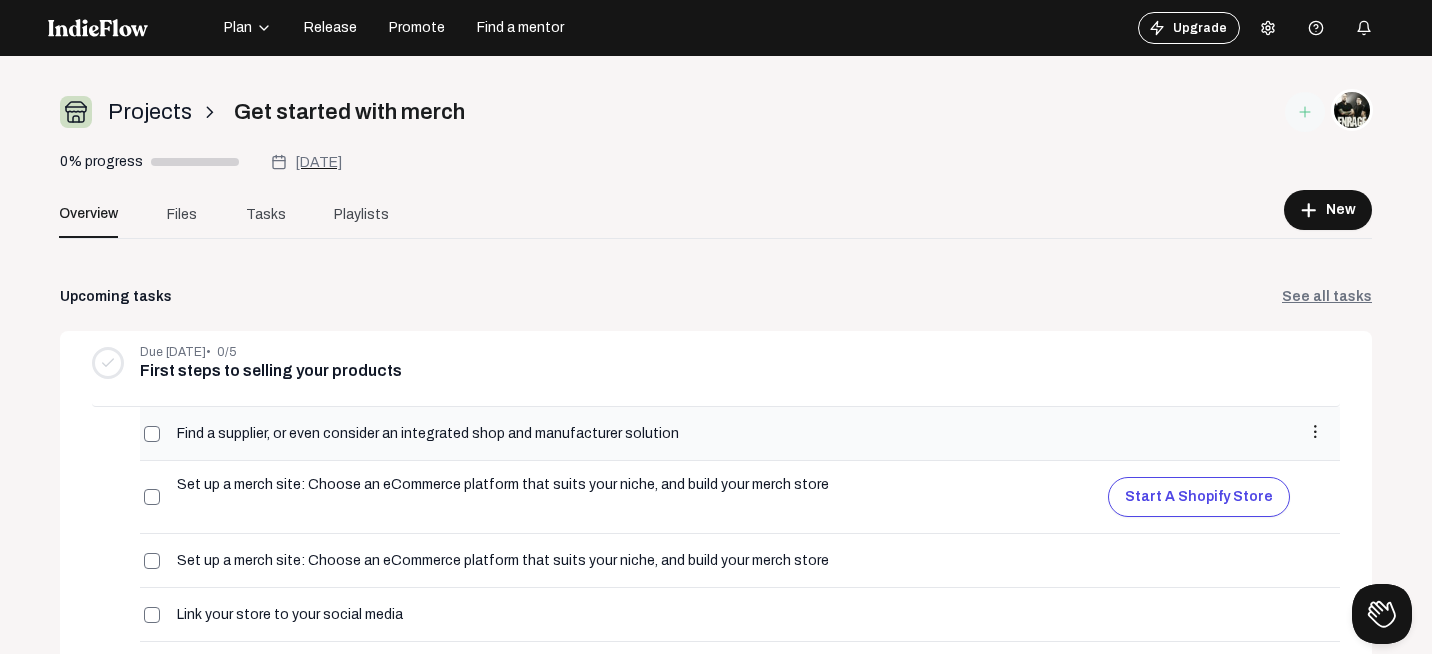 scroll, scrollTop: 0, scrollLeft: 0, axis: both 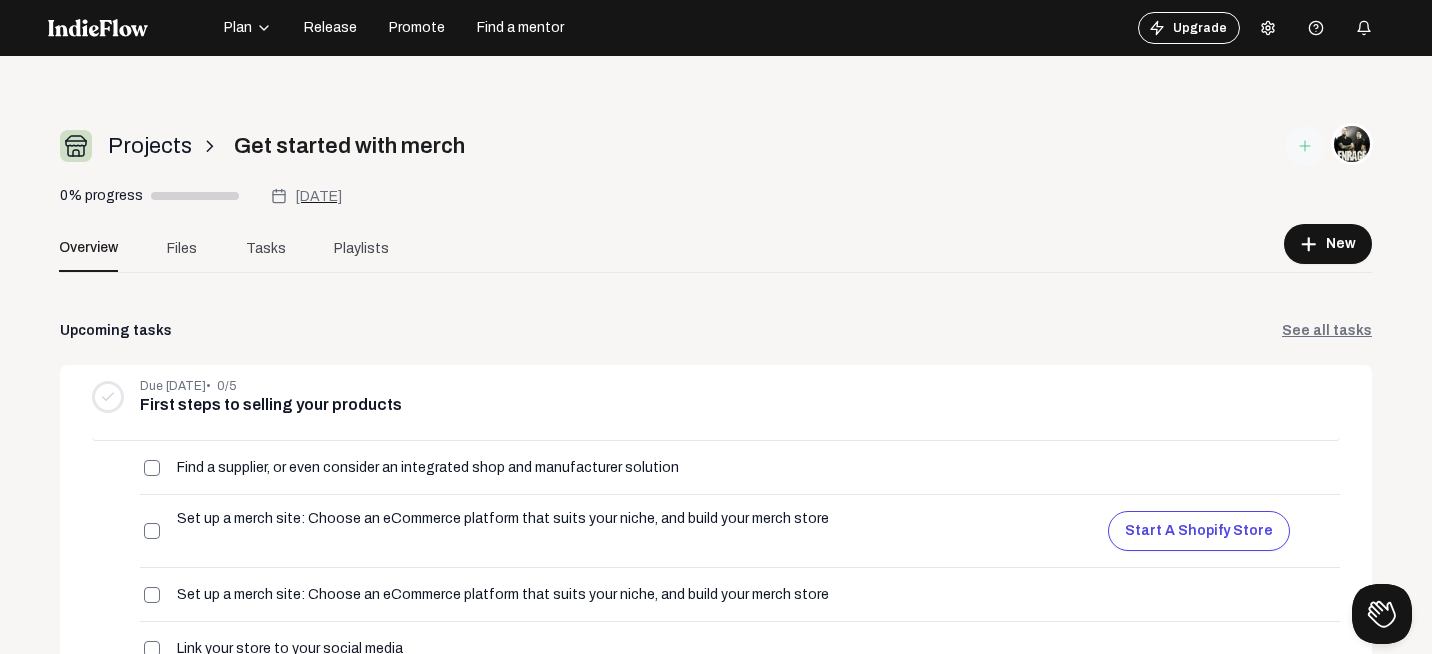 click on "Plan" 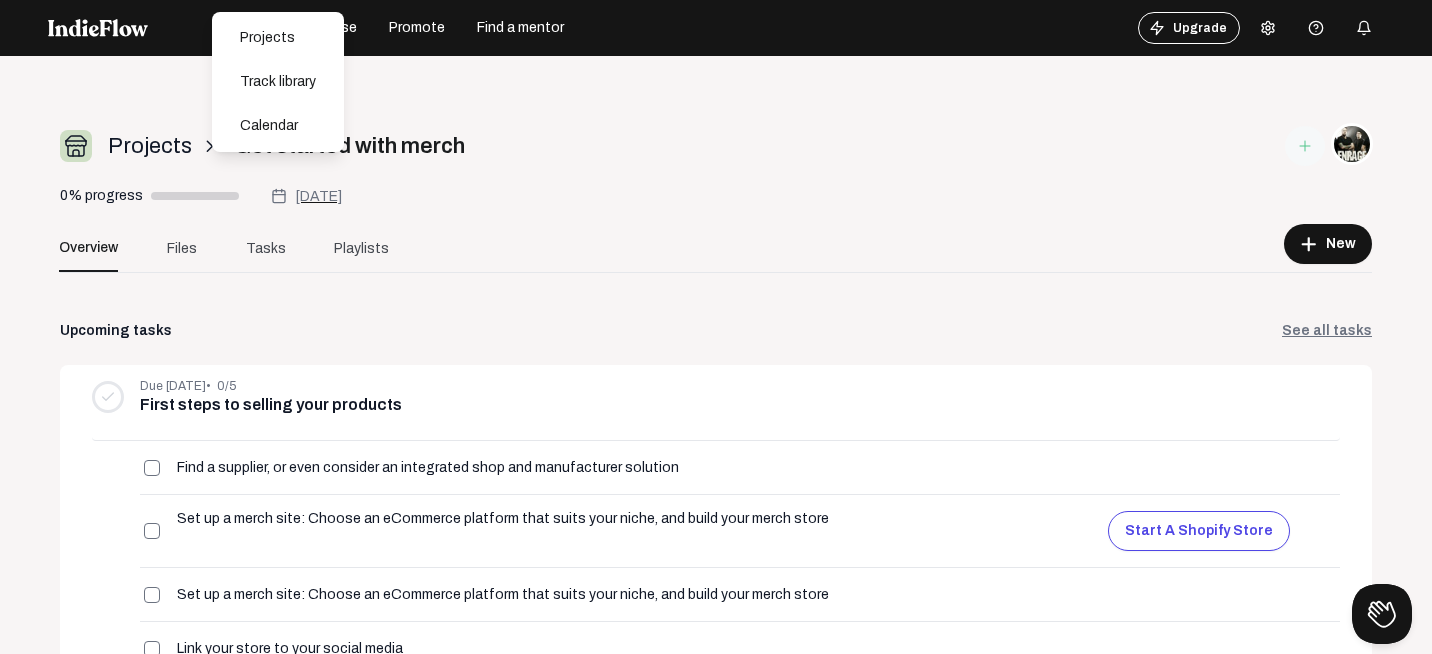 click 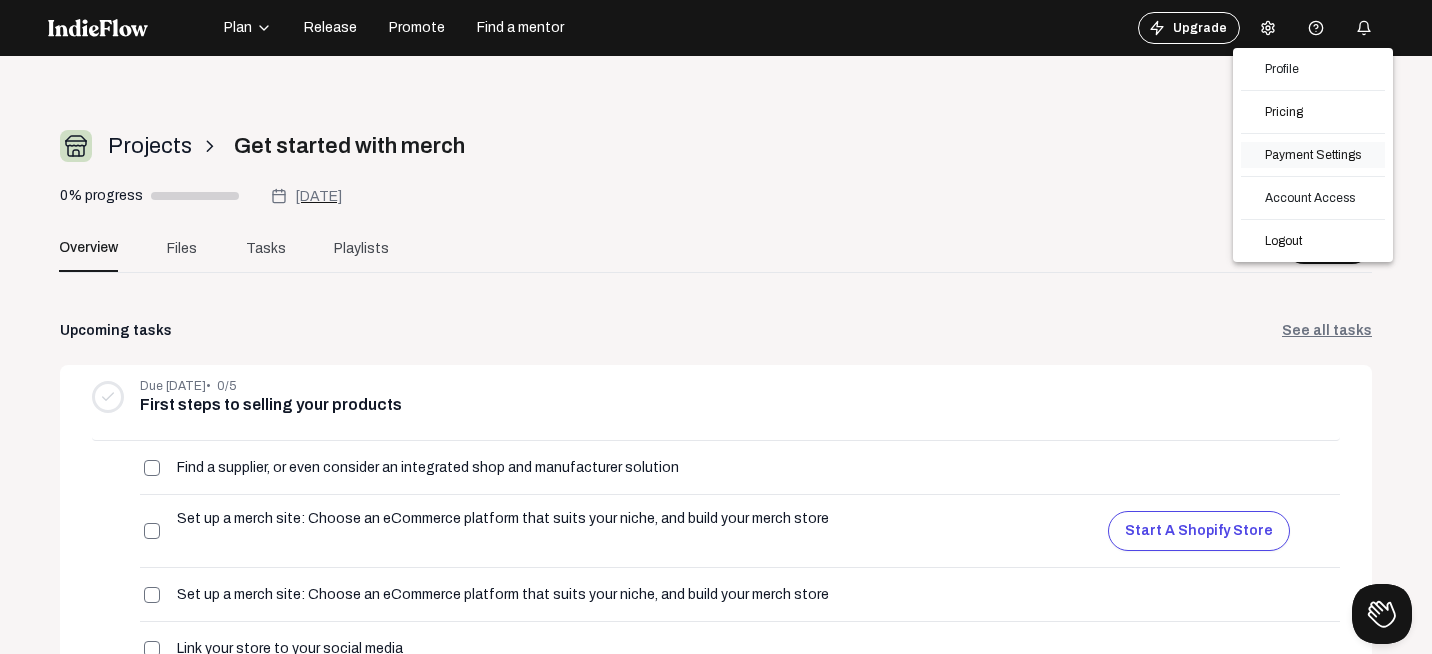 click on "Payment Settings" at bounding box center [1313, 155] 